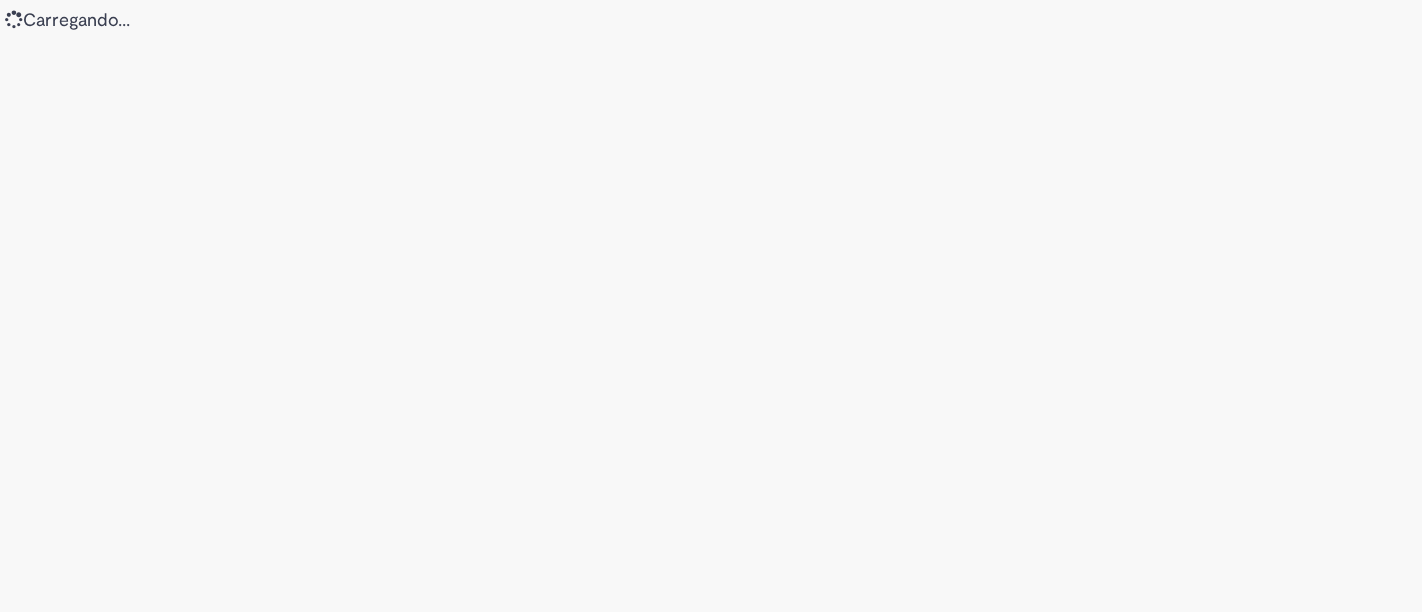 scroll, scrollTop: 0, scrollLeft: 0, axis: both 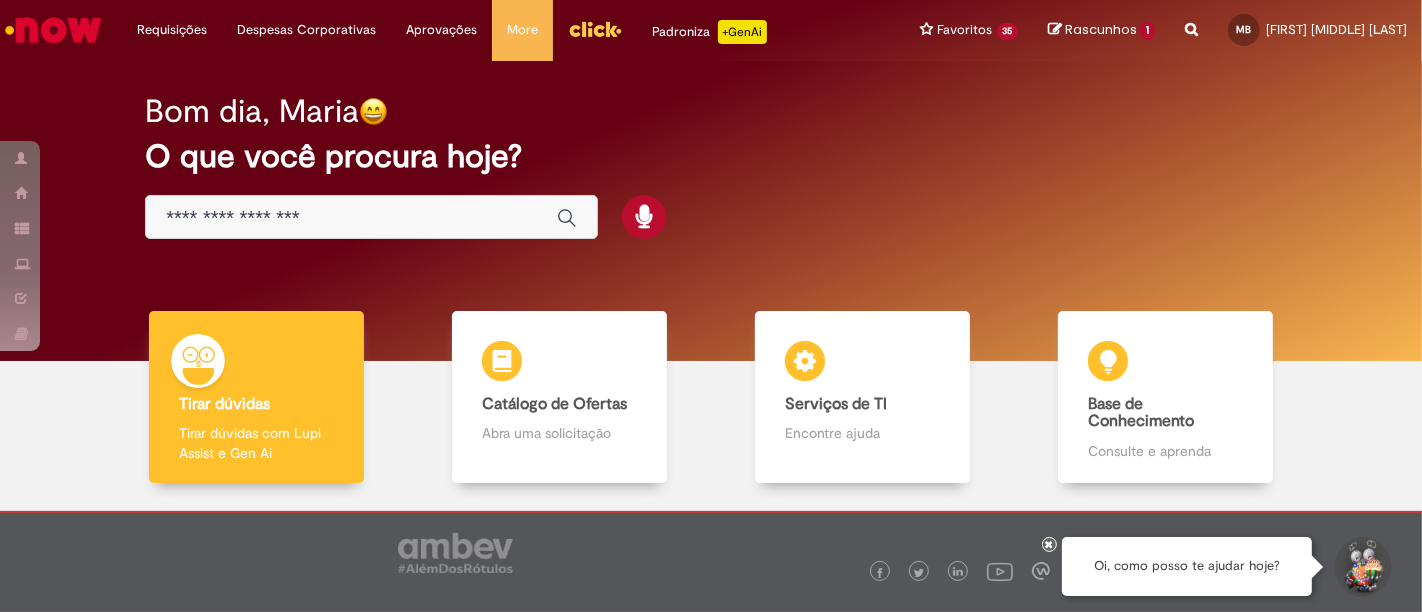 click at bounding box center (351, 218) 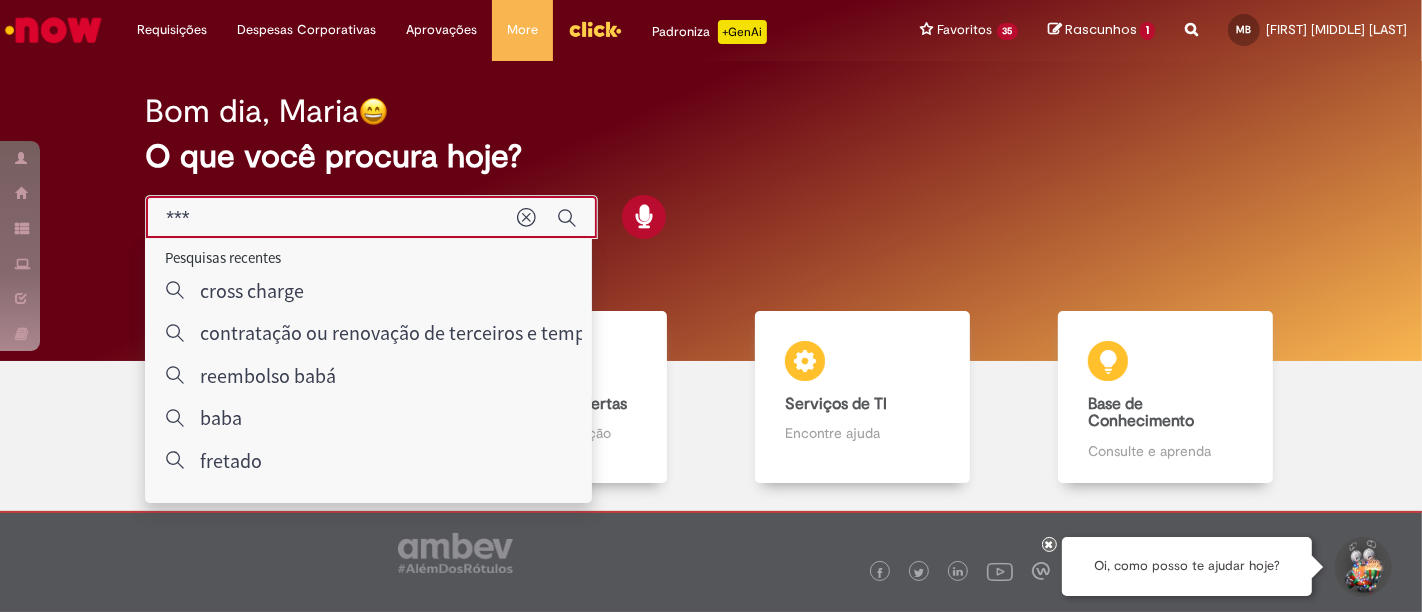 type on "****" 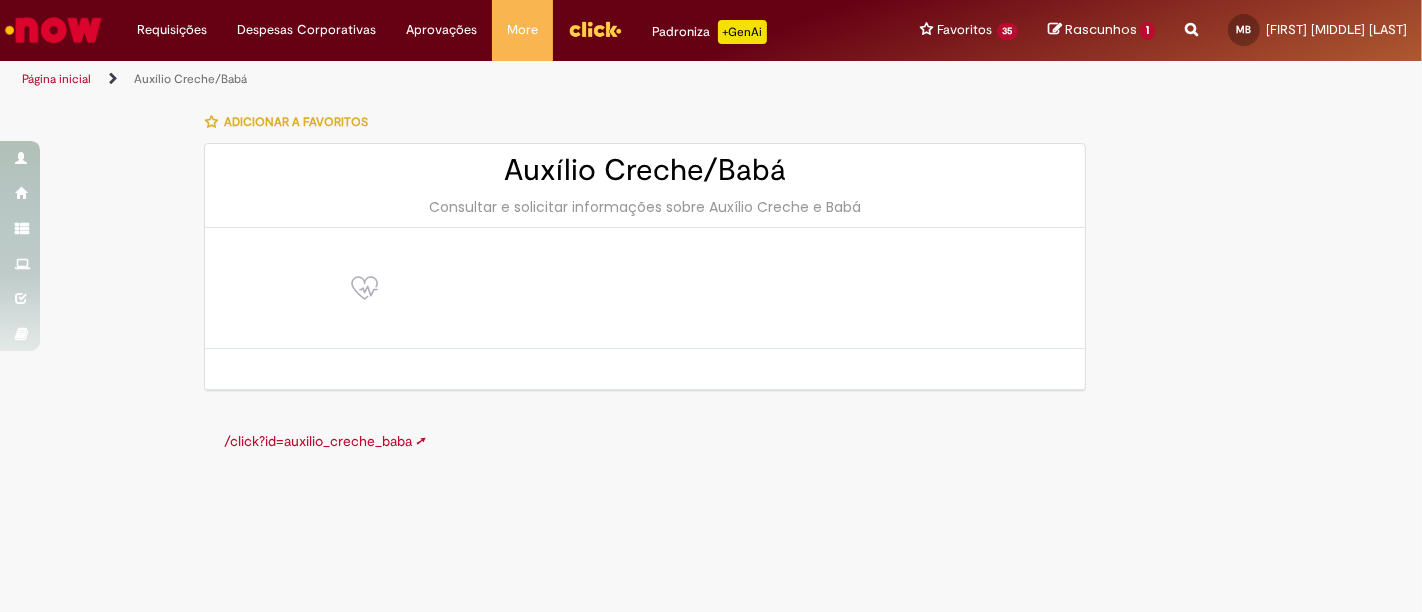 click on "/click?id=auxilio_creche_baba ➚" at bounding box center [325, 441] 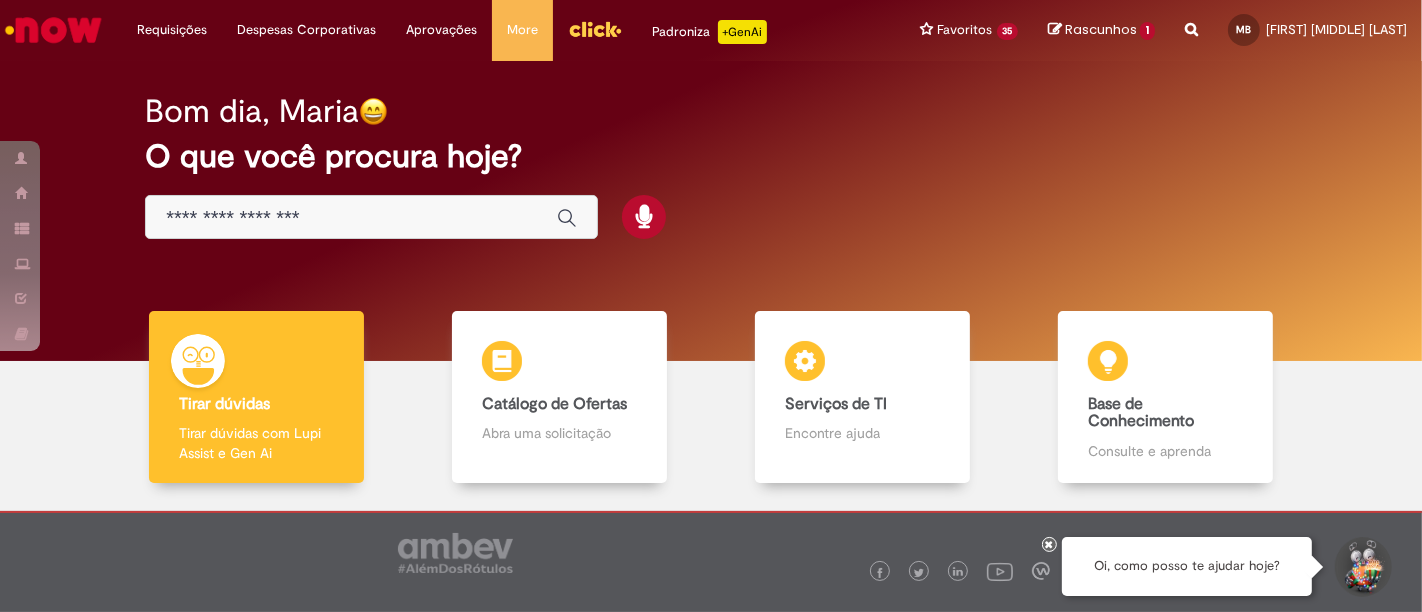 click at bounding box center (351, 218) 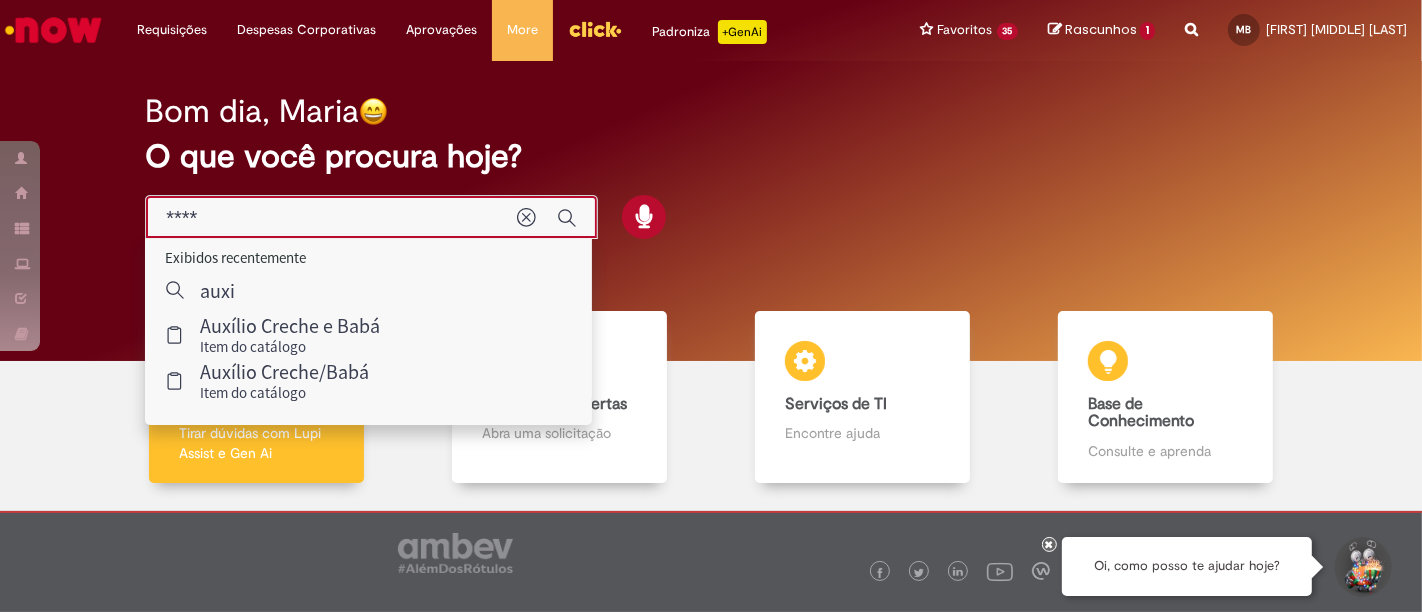 type on "*****" 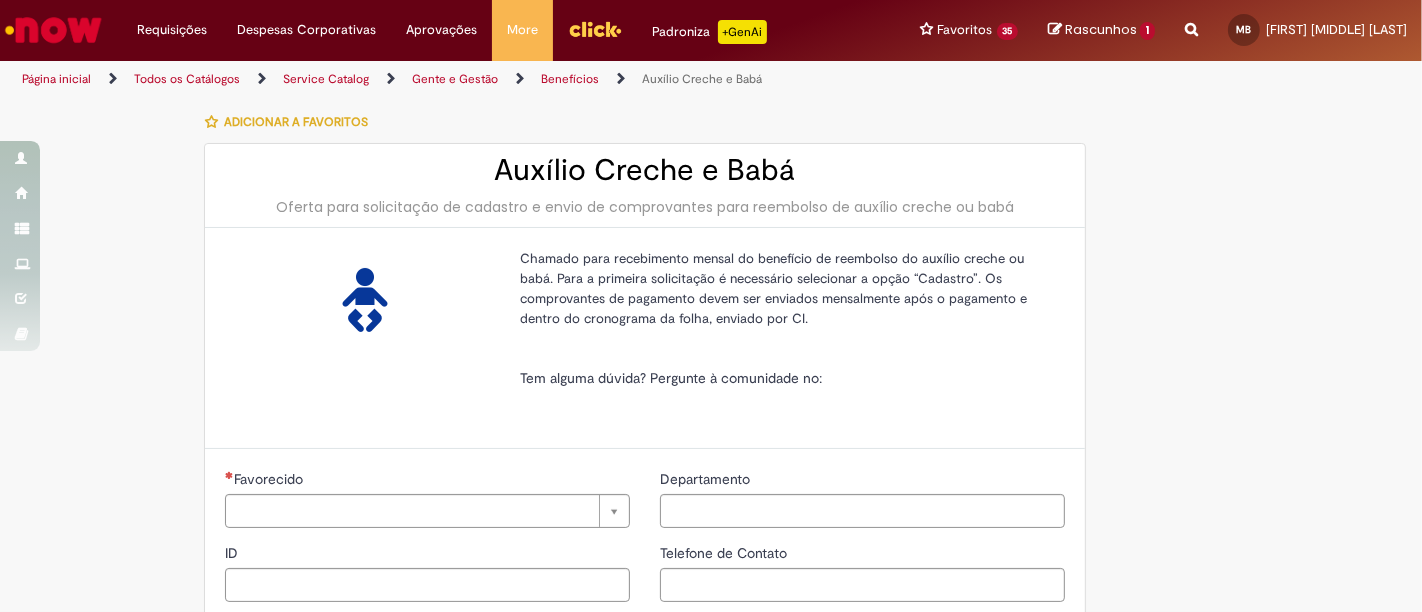 type on "********" 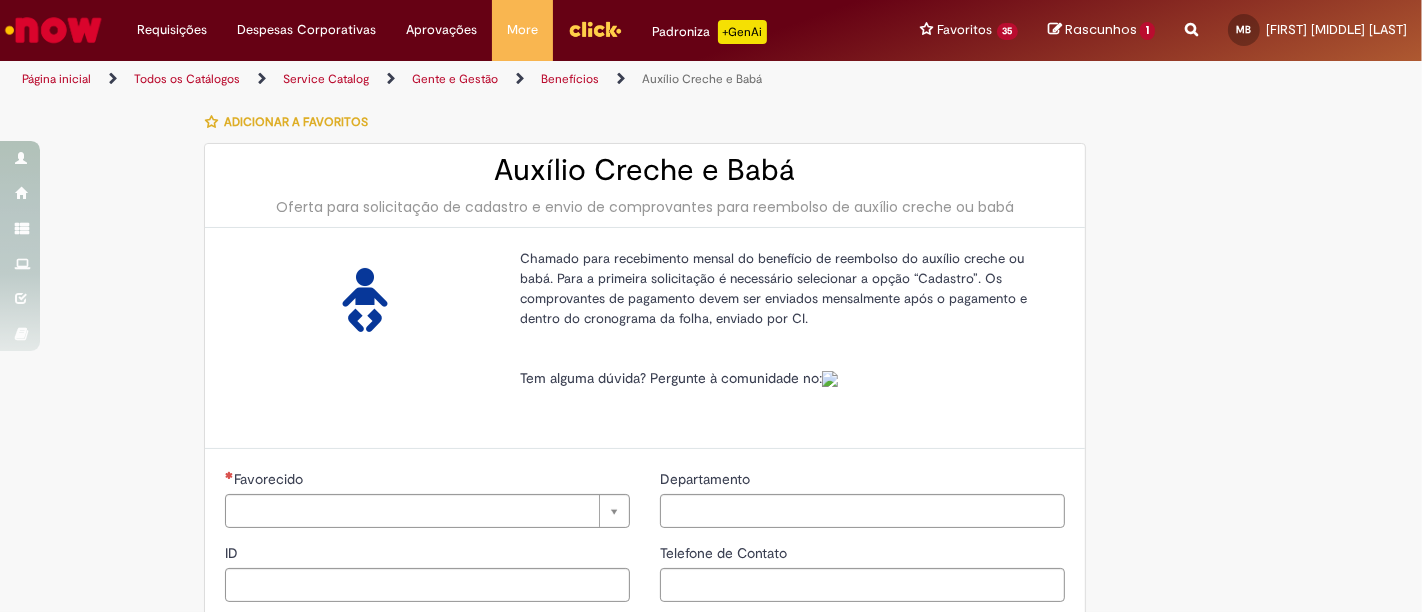 type on "**********" 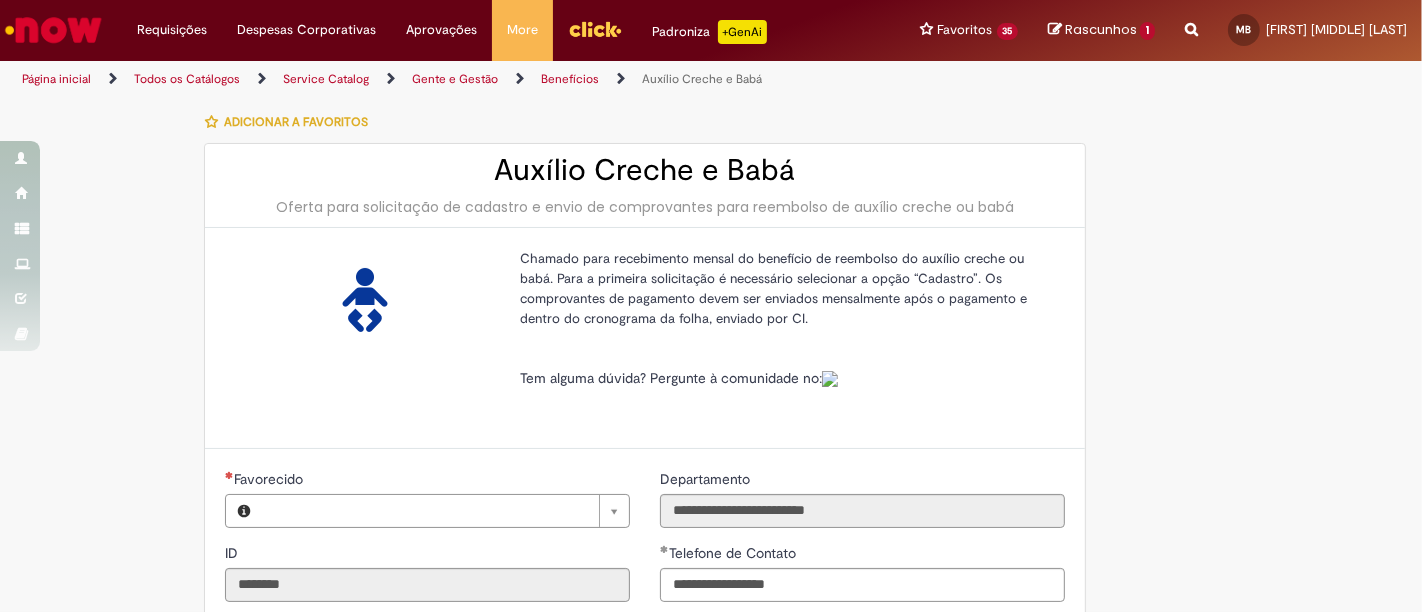 type on "**********" 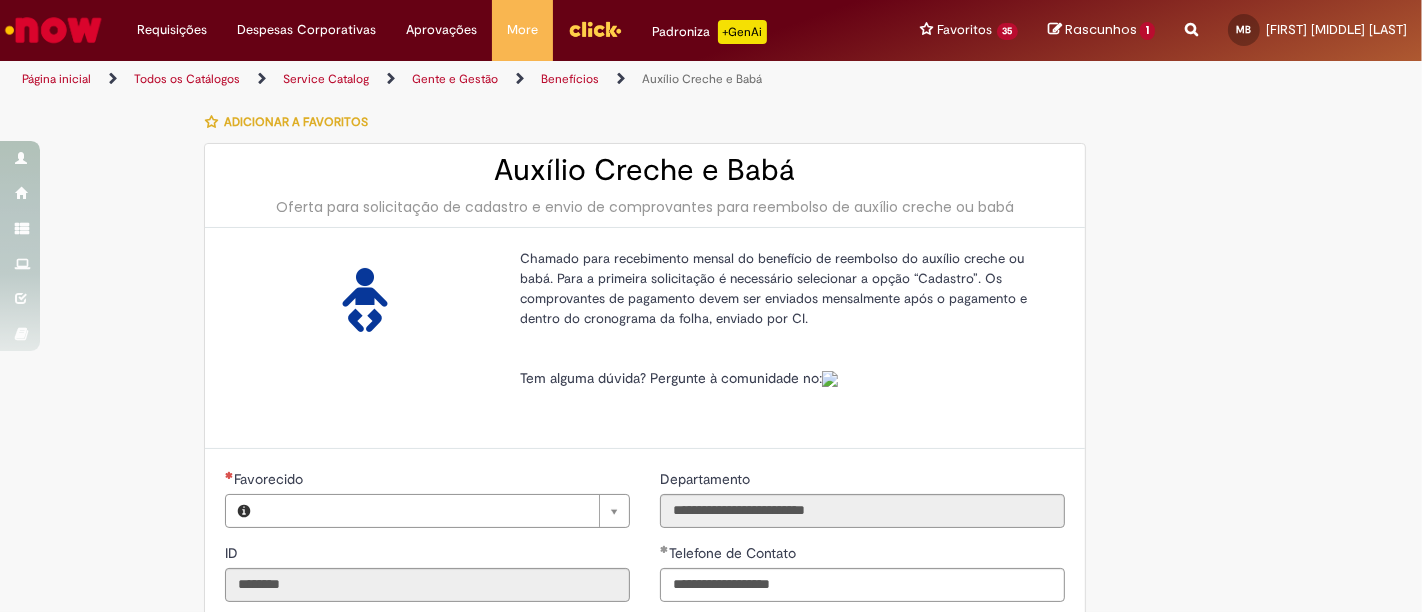 type on "**********" 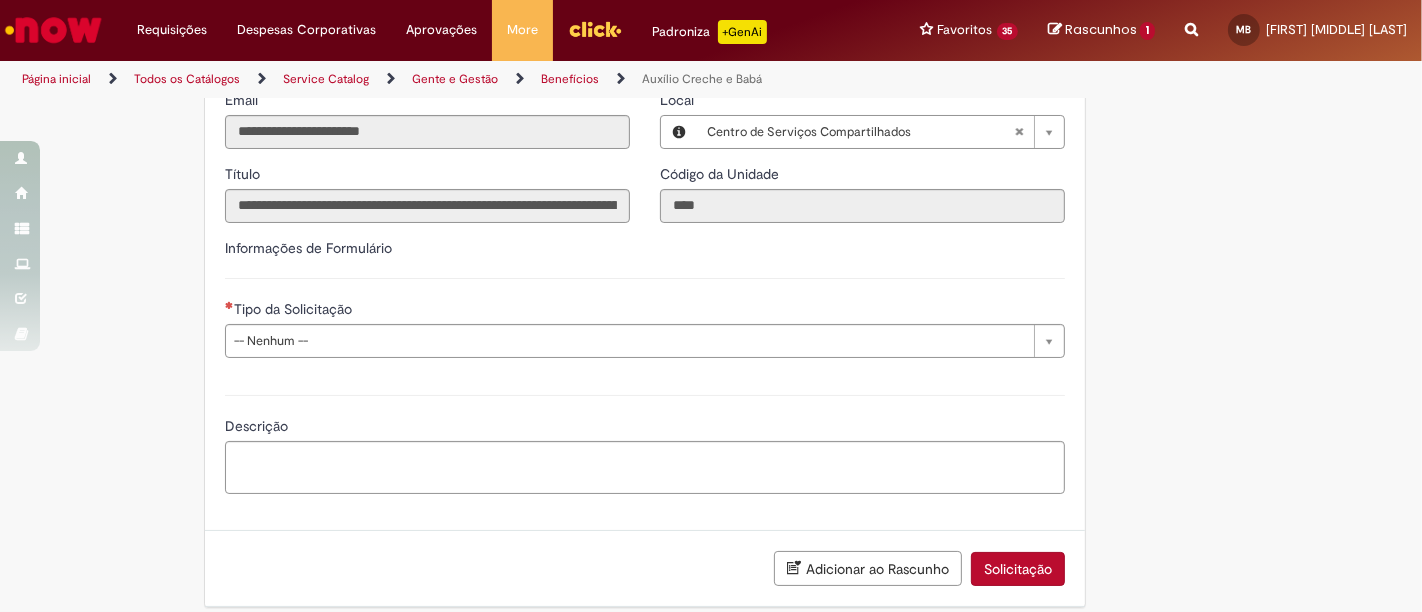 scroll, scrollTop: 563, scrollLeft: 0, axis: vertical 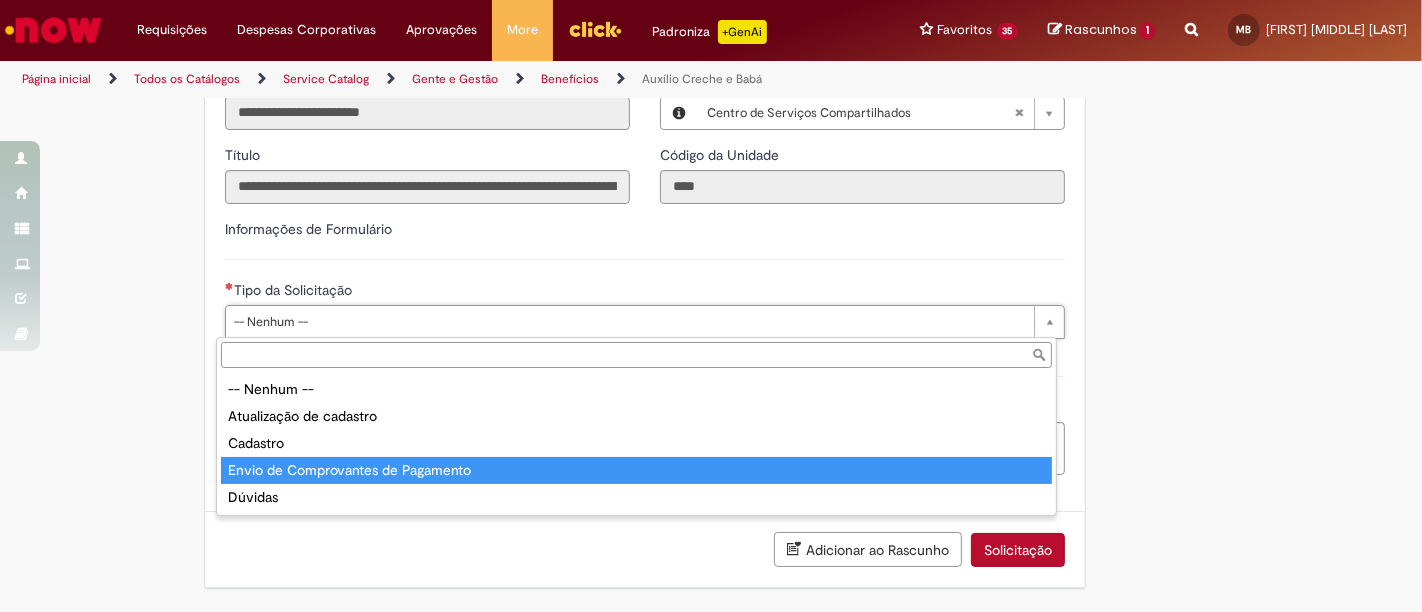 type on "**********" 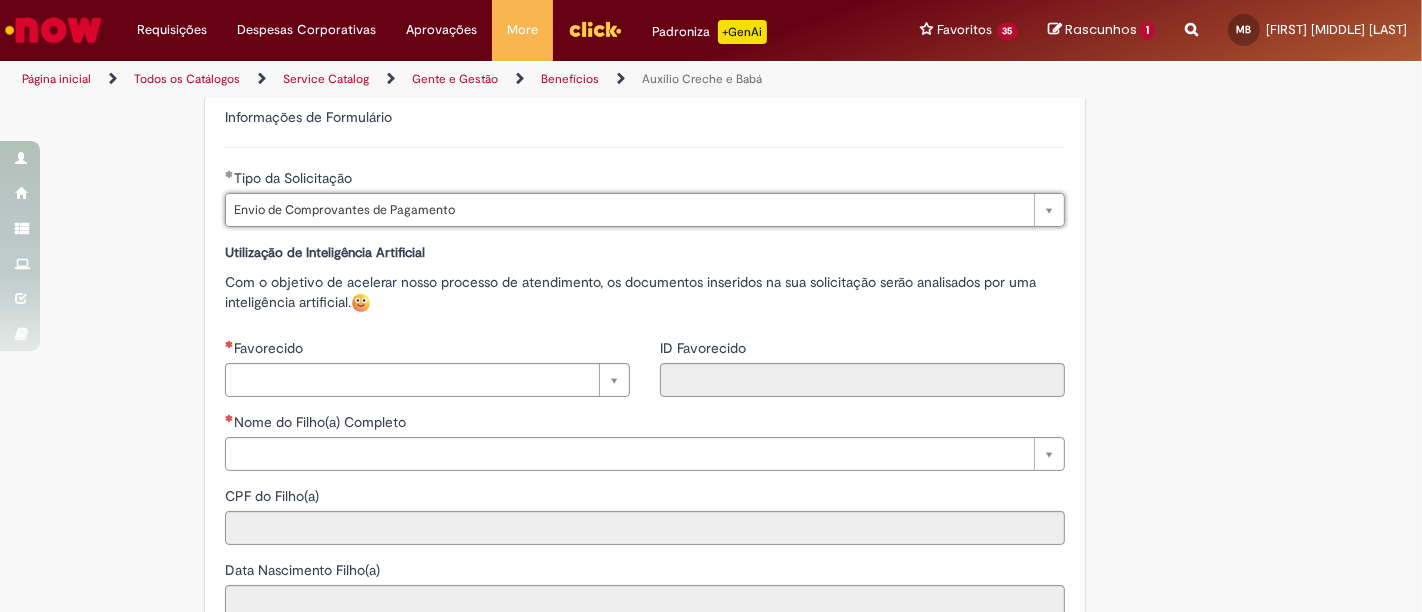 scroll, scrollTop: 785, scrollLeft: 0, axis: vertical 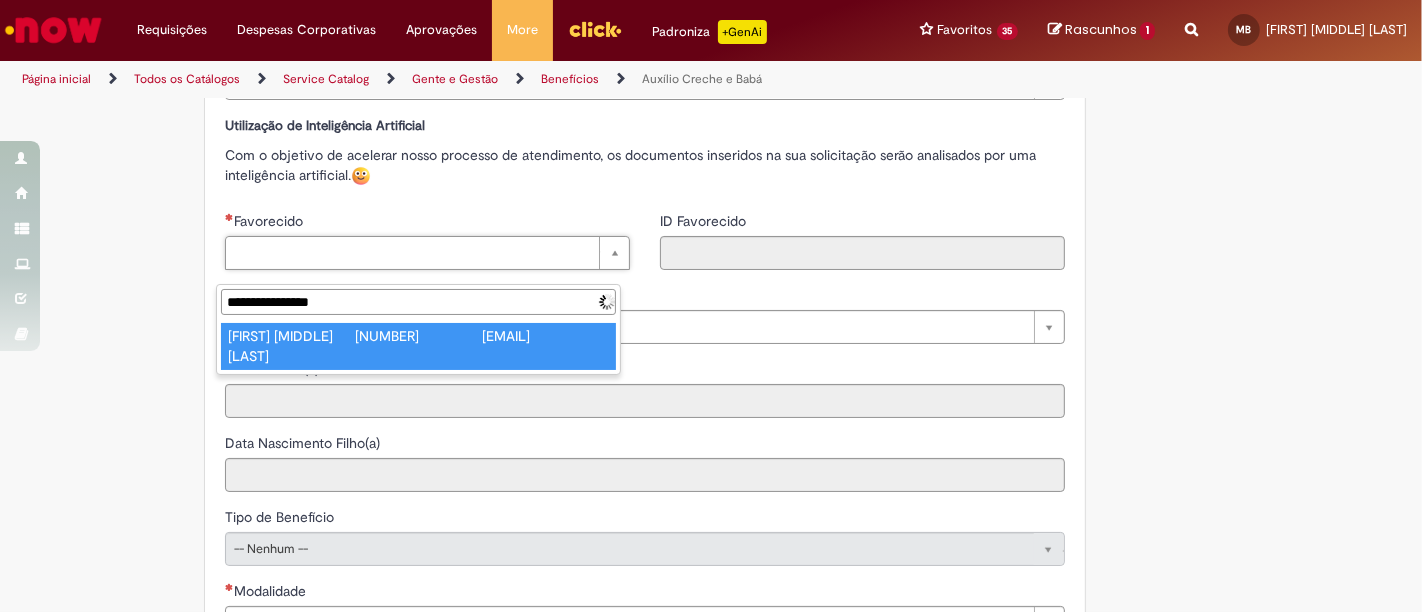 type on "**********" 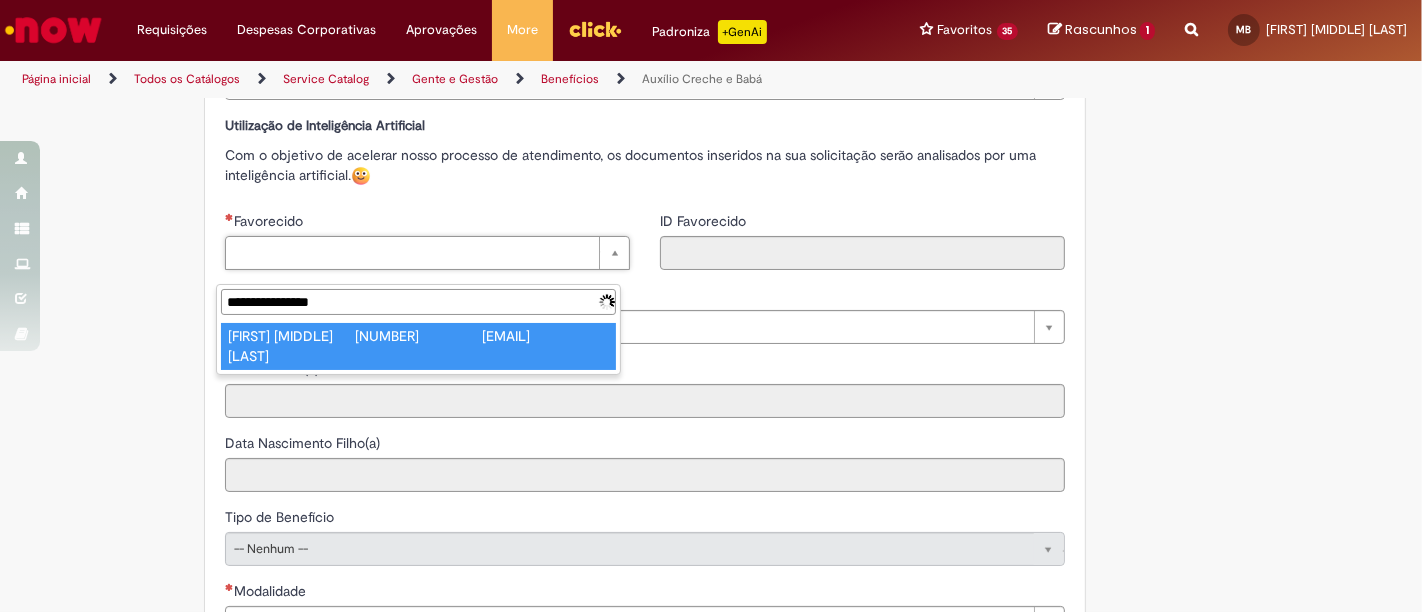 type on "**********" 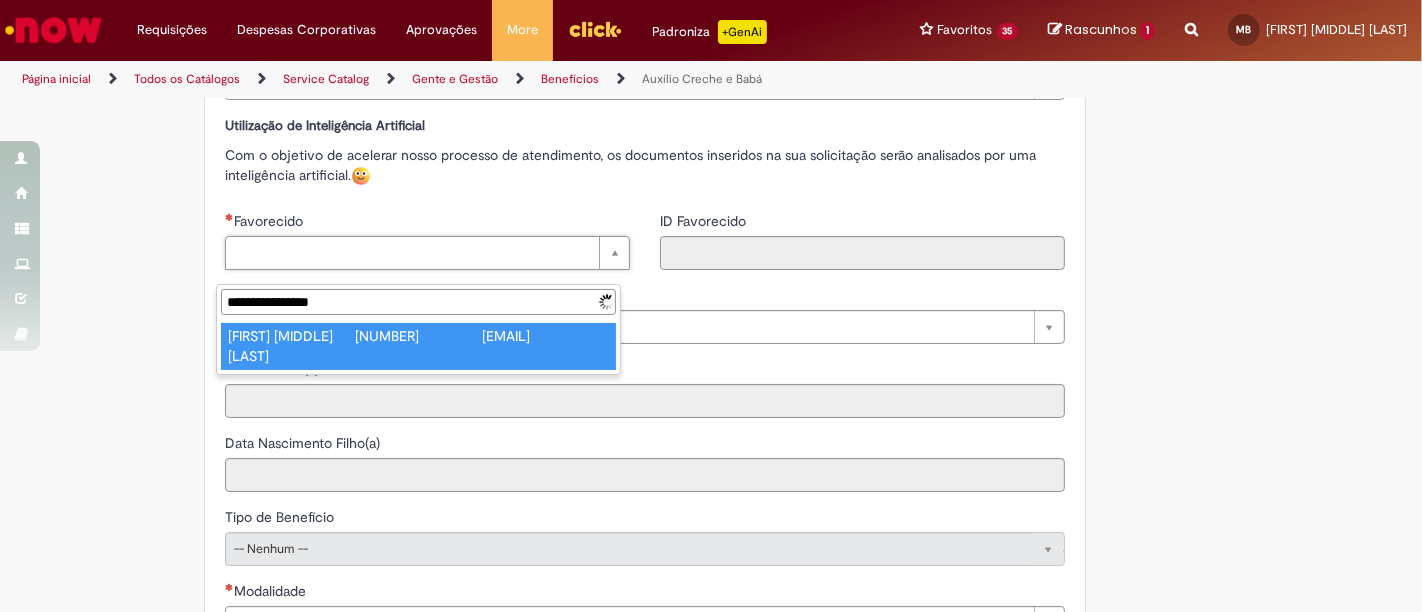 type on "**********" 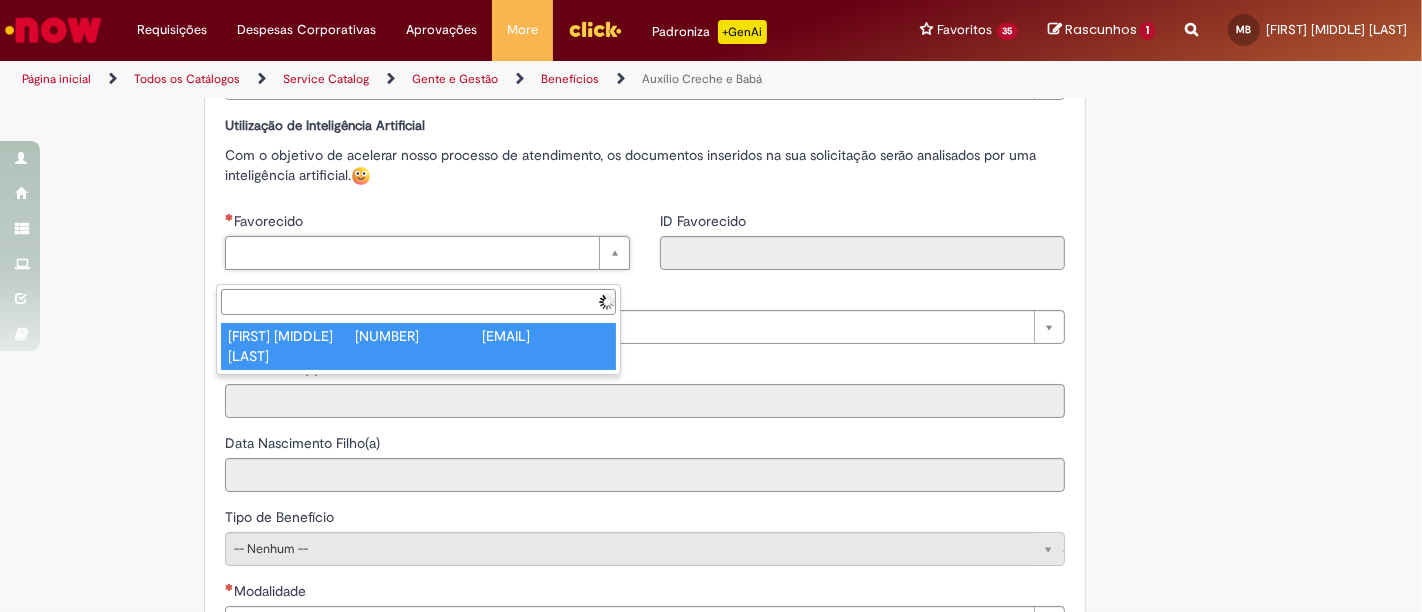 type on "********" 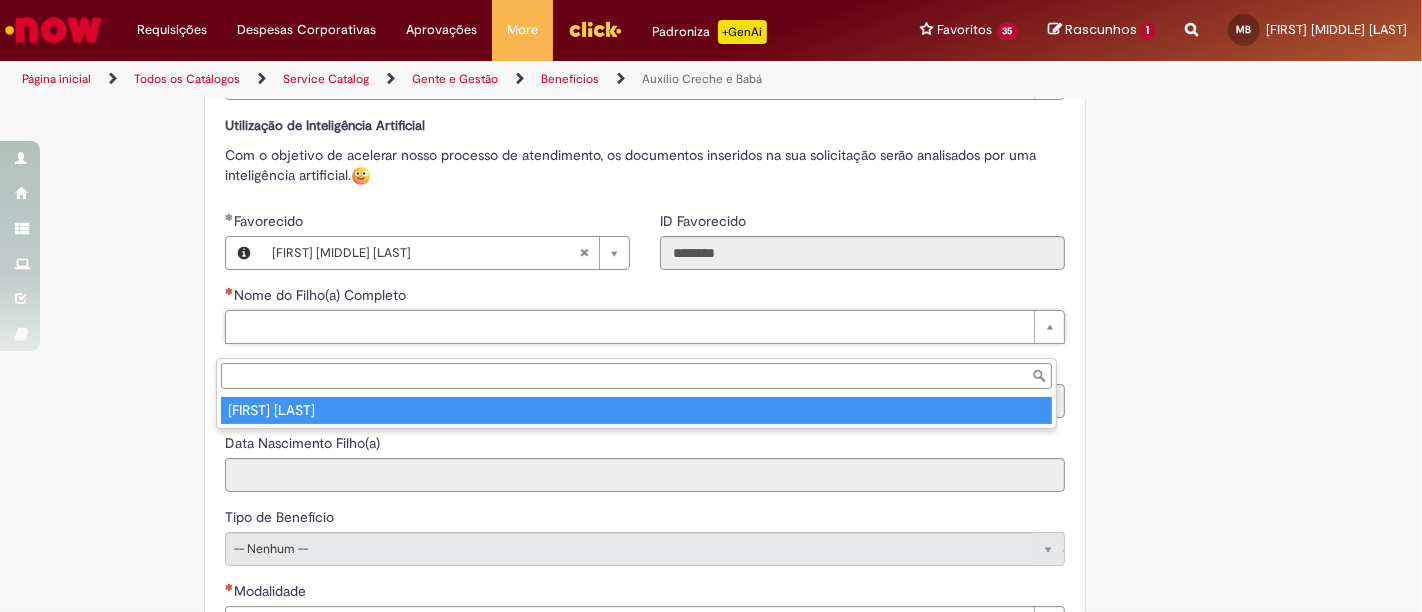type on "**********" 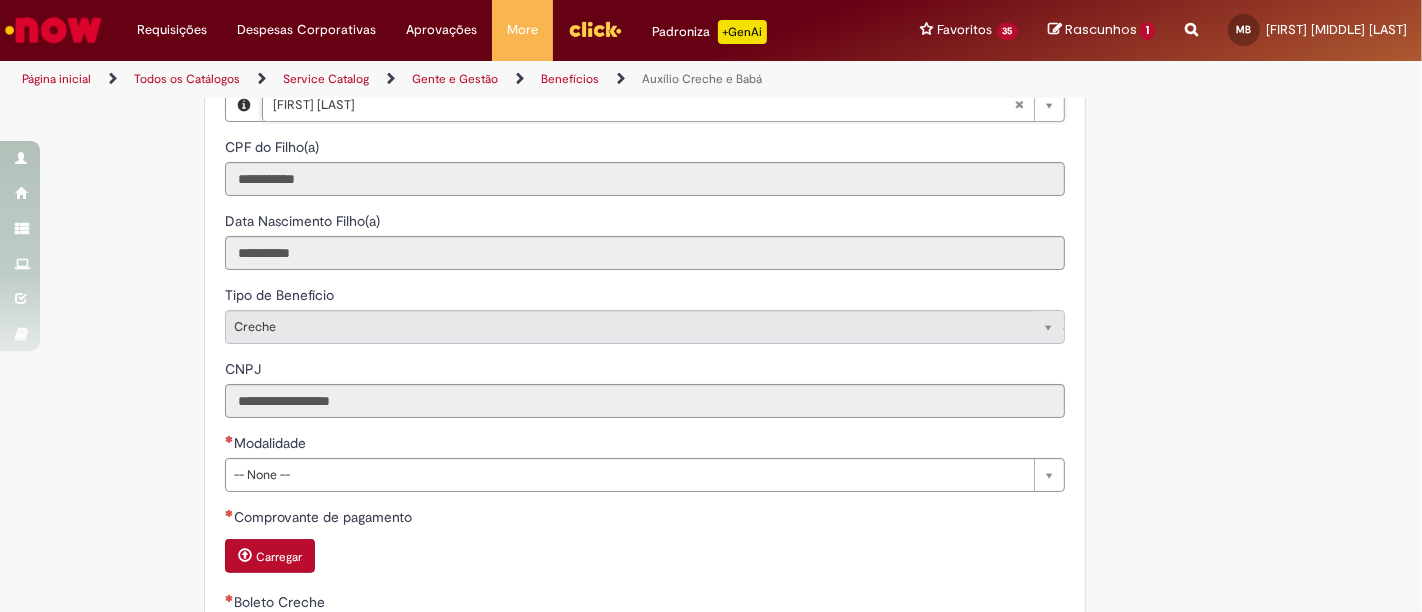 scroll, scrollTop: 1119, scrollLeft: 0, axis: vertical 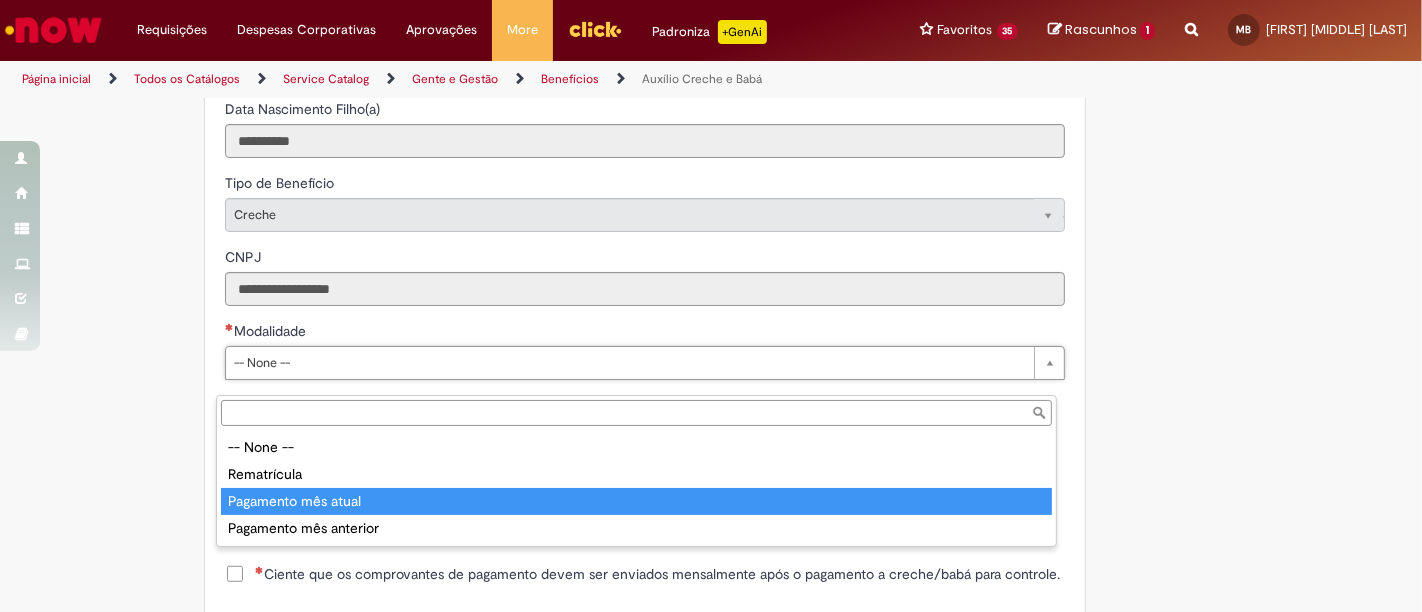 type on "**********" 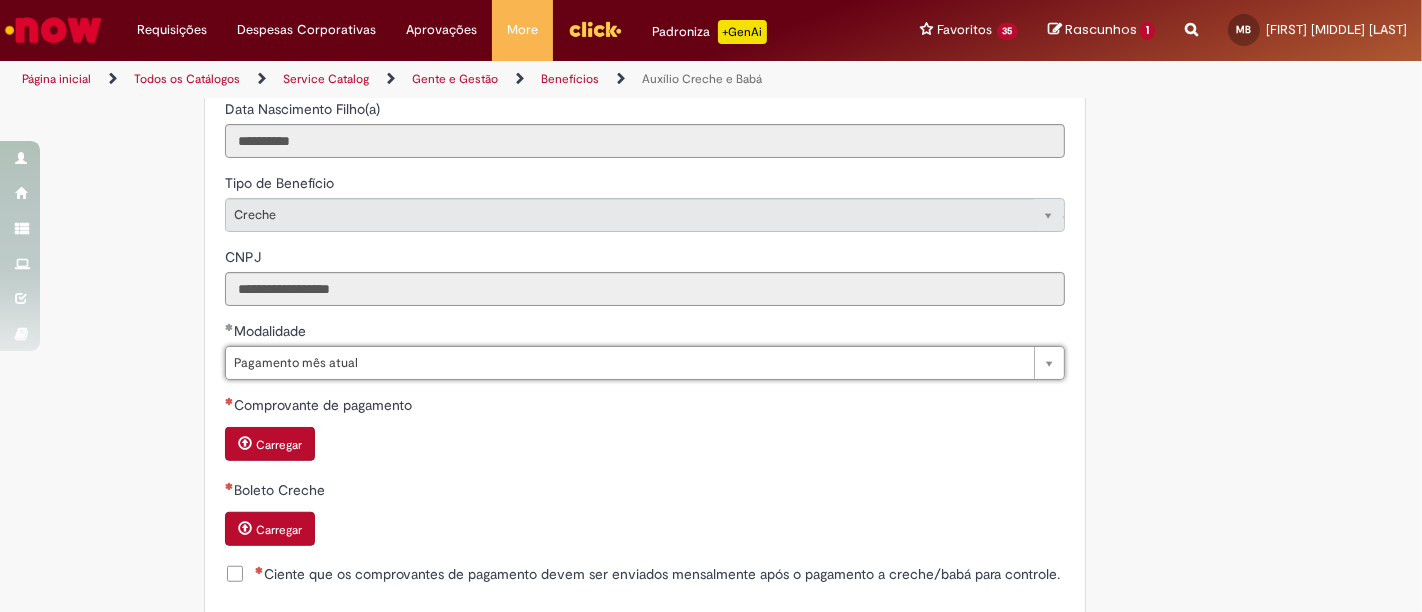click on "Boleto Creche" at bounding box center [645, 492] 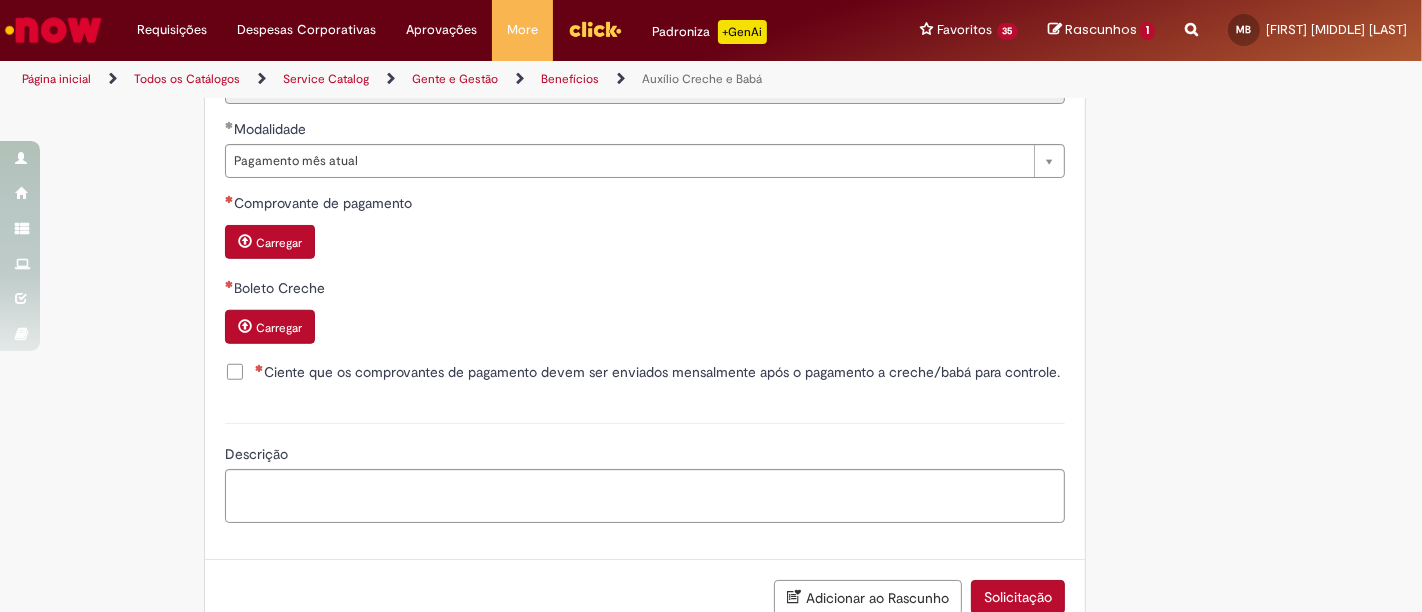 scroll, scrollTop: 1341, scrollLeft: 0, axis: vertical 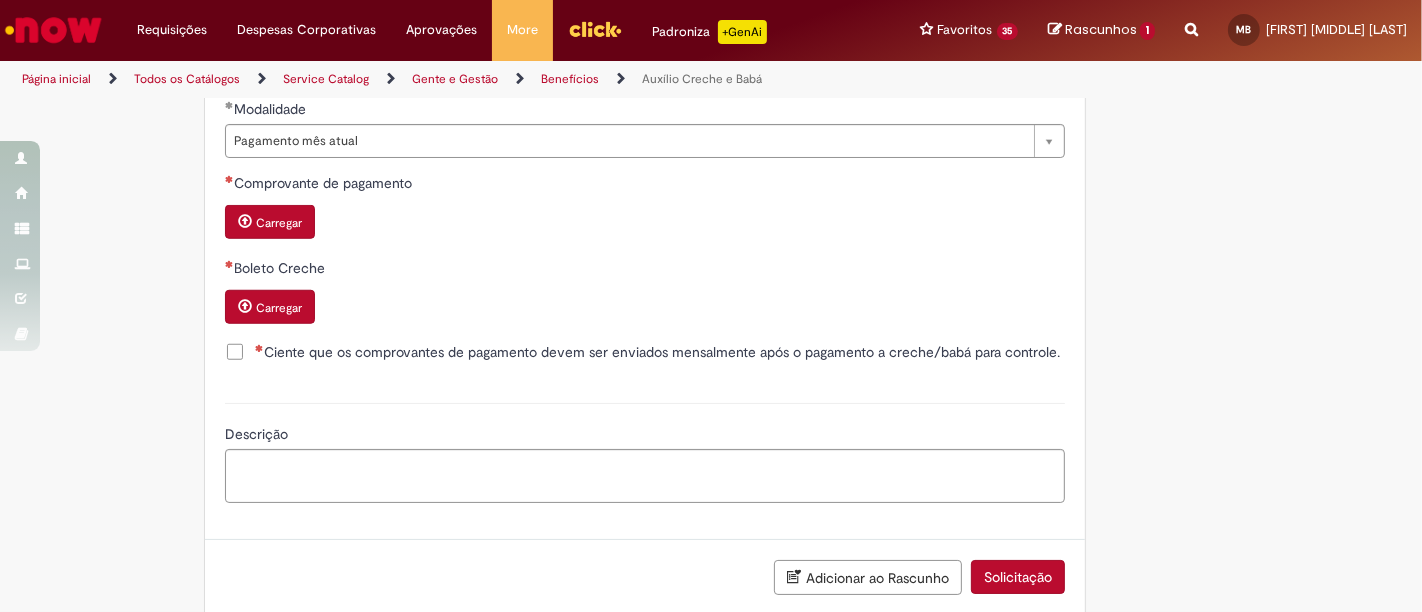 click on "Ciente que os comprovantes de pagamento devem ser enviados mensalmente após o pagamento a creche/babá para controle." at bounding box center (657, 352) 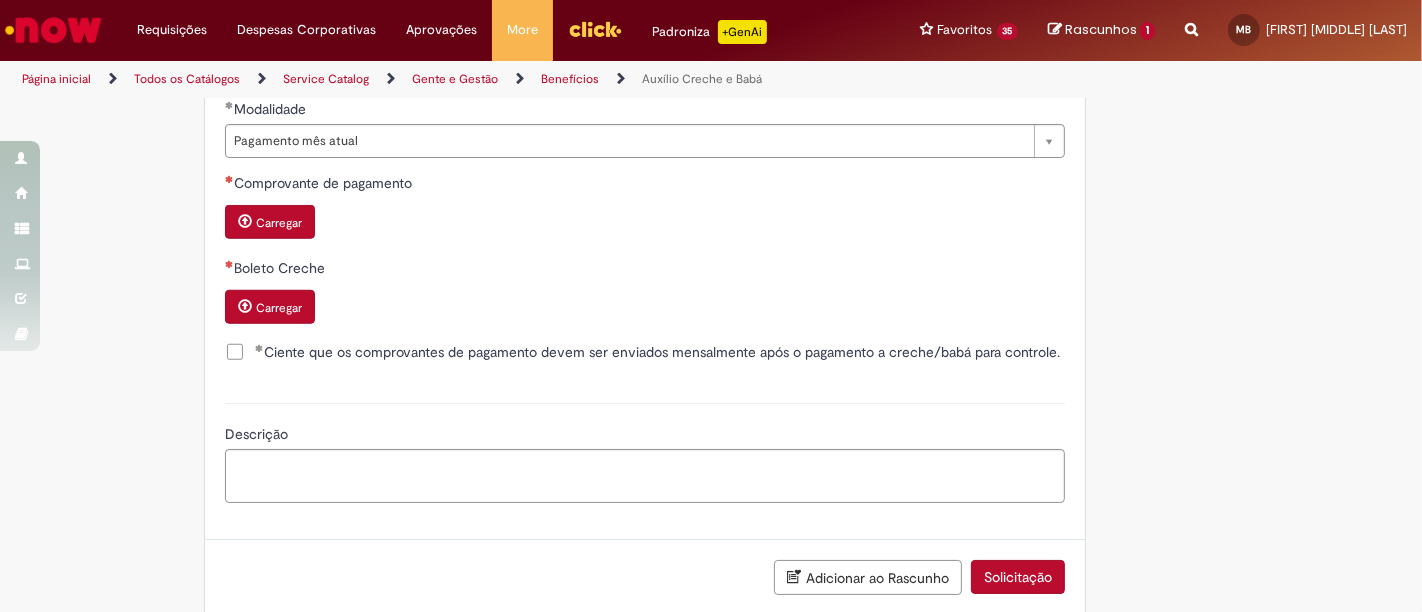 click on "Carregar" at bounding box center [270, 222] 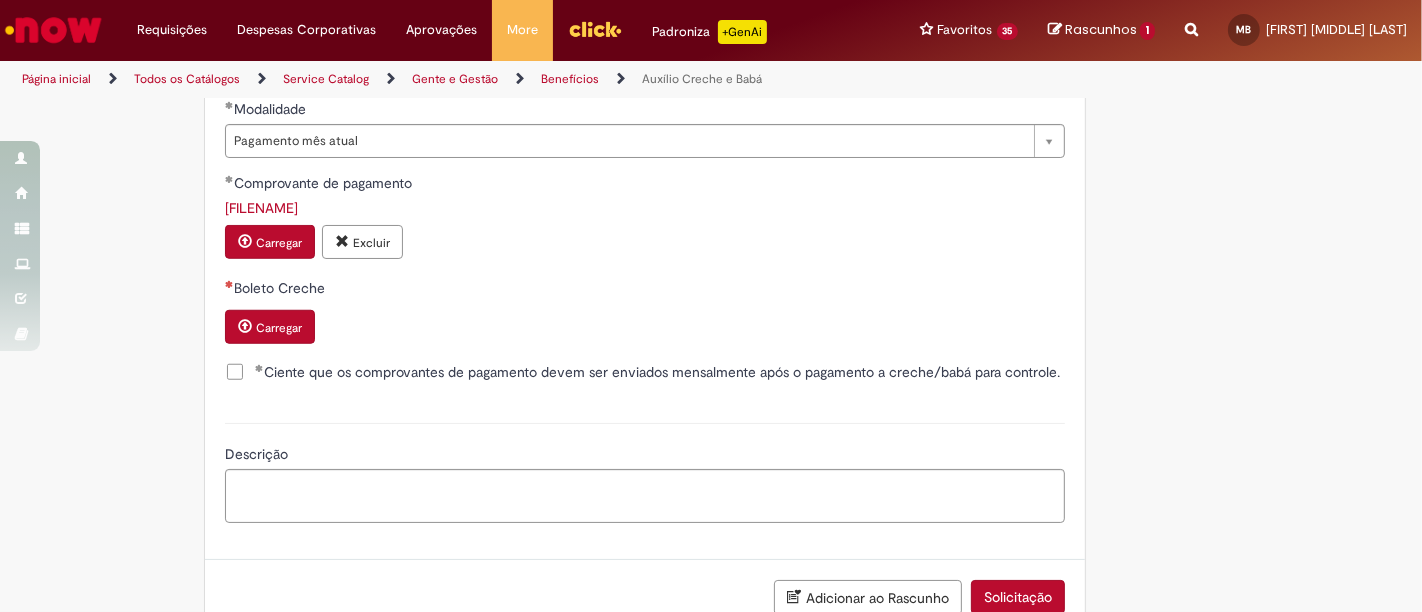 click on "Carregar" at bounding box center (279, 328) 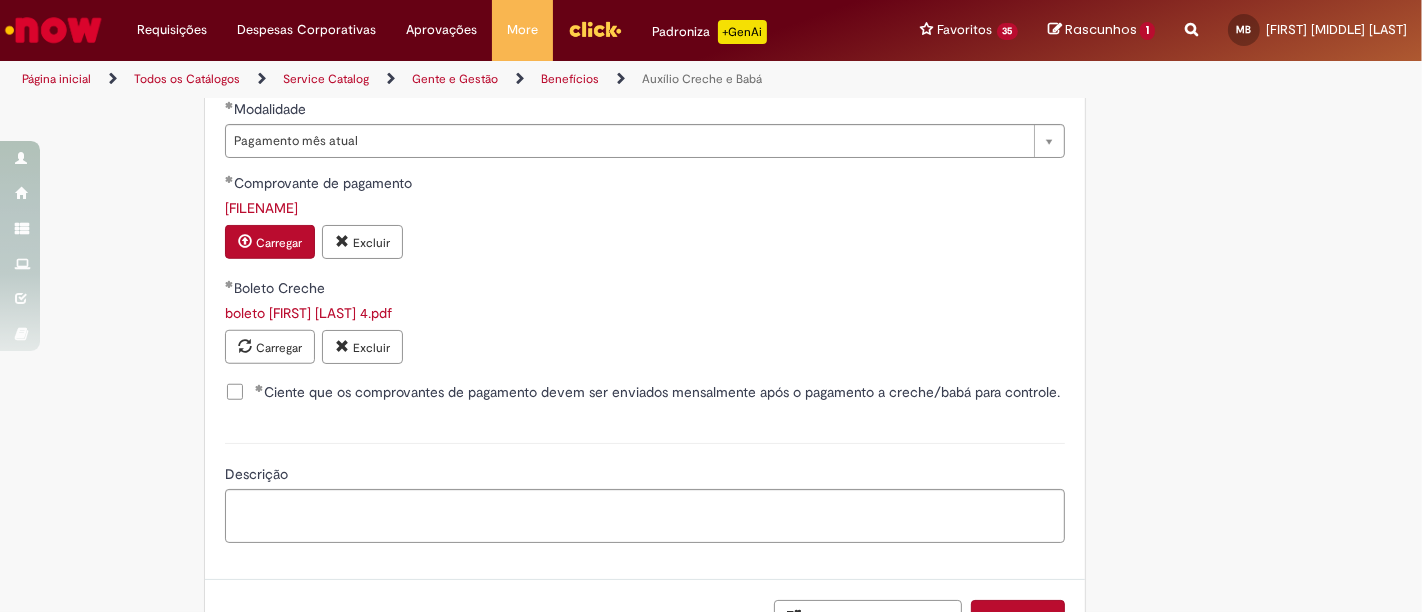 click on "Descrição" at bounding box center [645, 476] 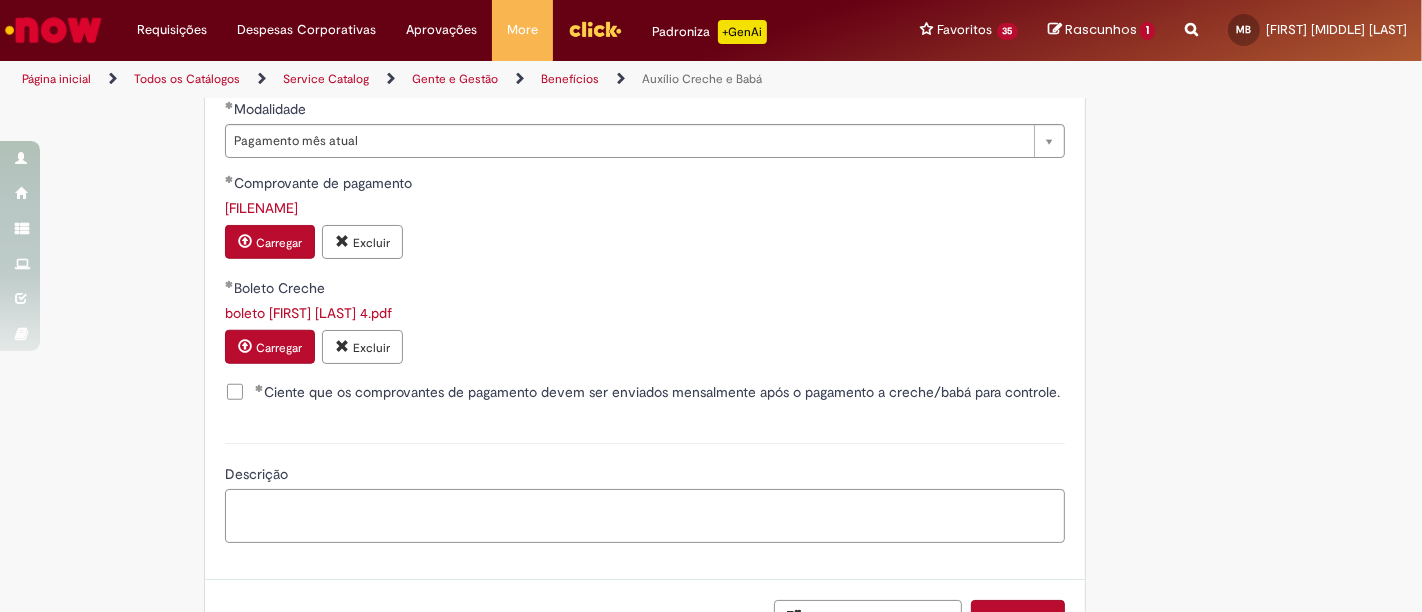 click on "Descrição" at bounding box center (645, 515) 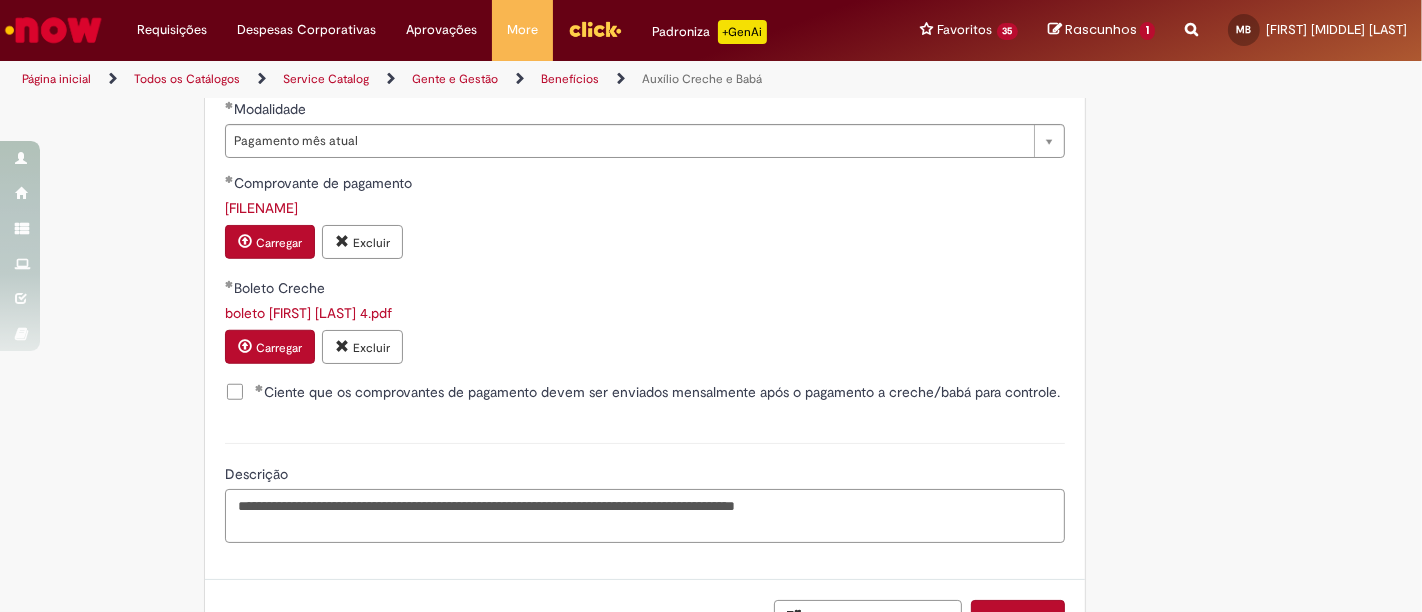 type on "**********" 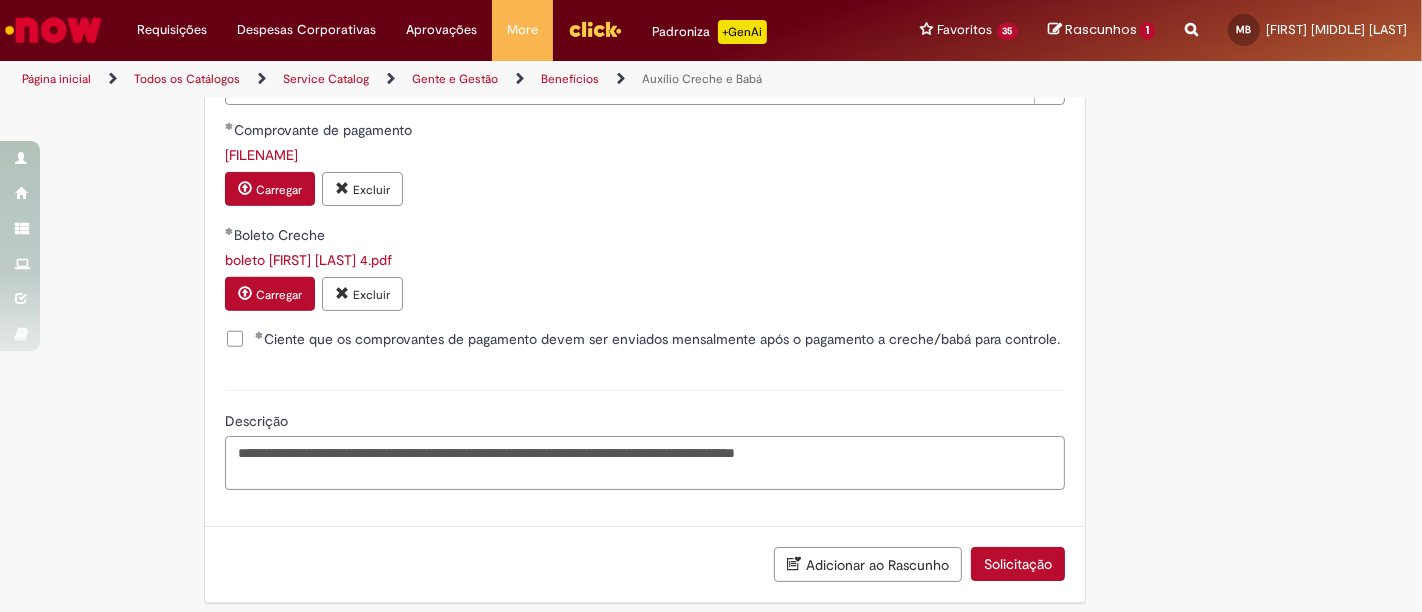 scroll, scrollTop: 1423, scrollLeft: 0, axis: vertical 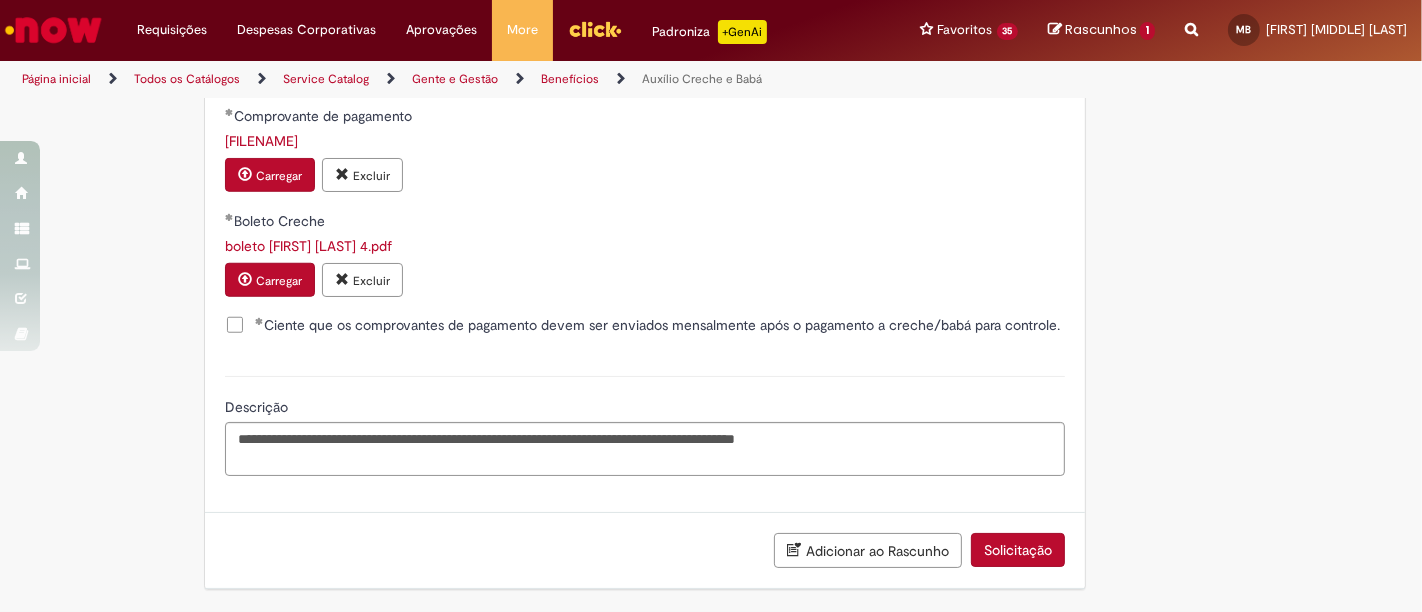 click on "Solicitação" at bounding box center (1018, 550) 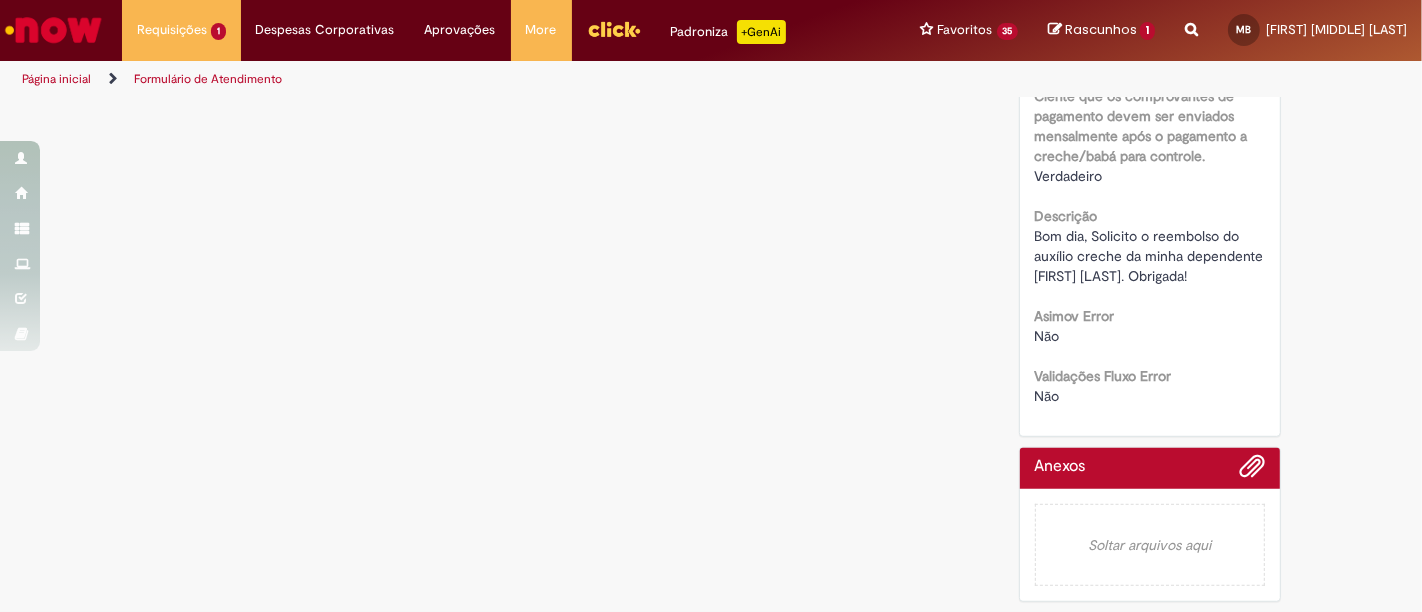 scroll, scrollTop: 0, scrollLeft: 0, axis: both 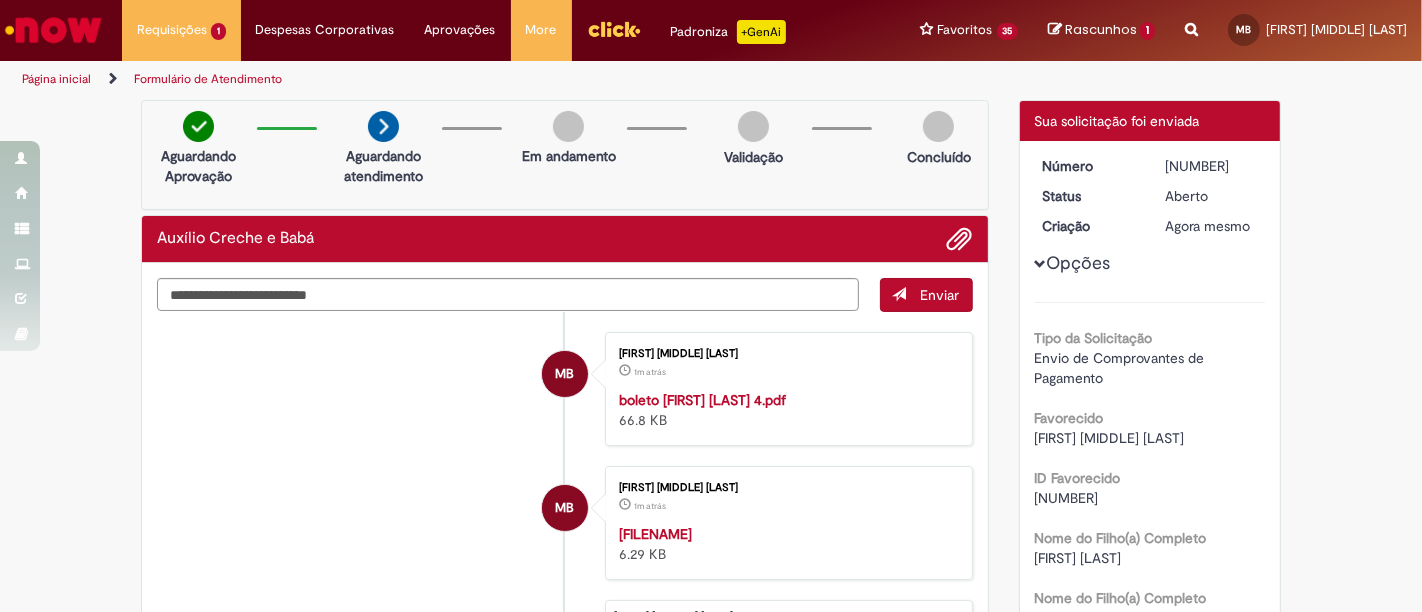 click on "Página inicial" at bounding box center (56, 79) 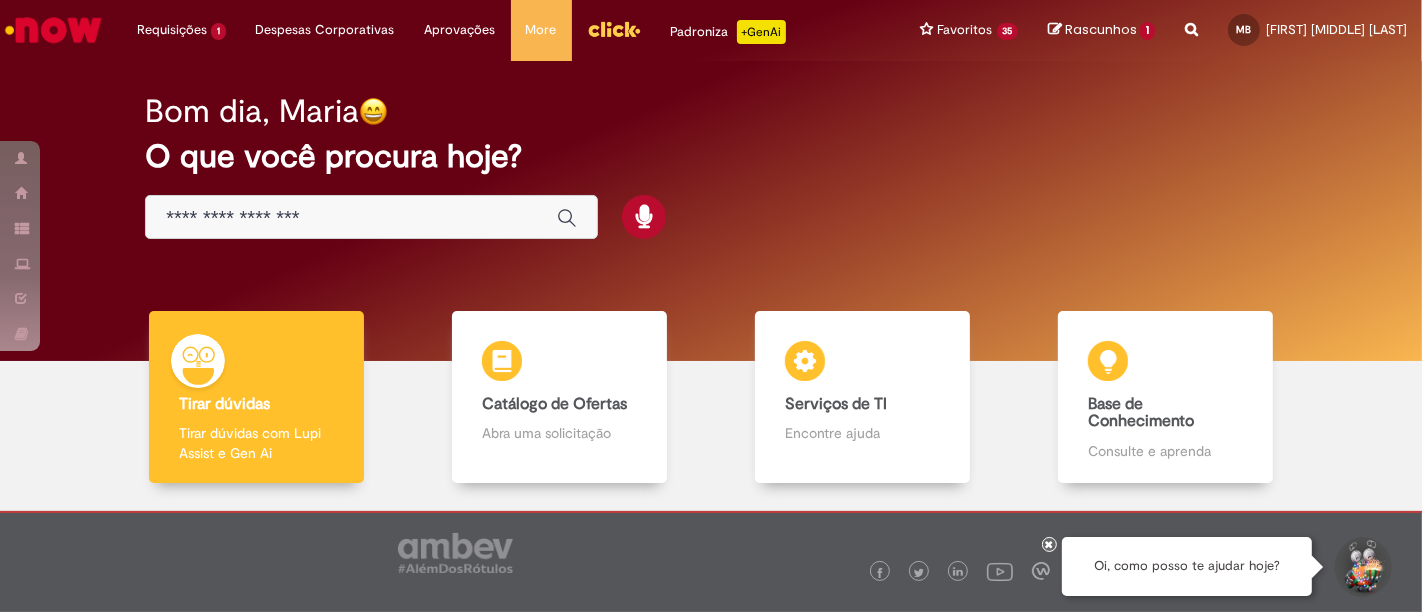 click at bounding box center [351, 218] 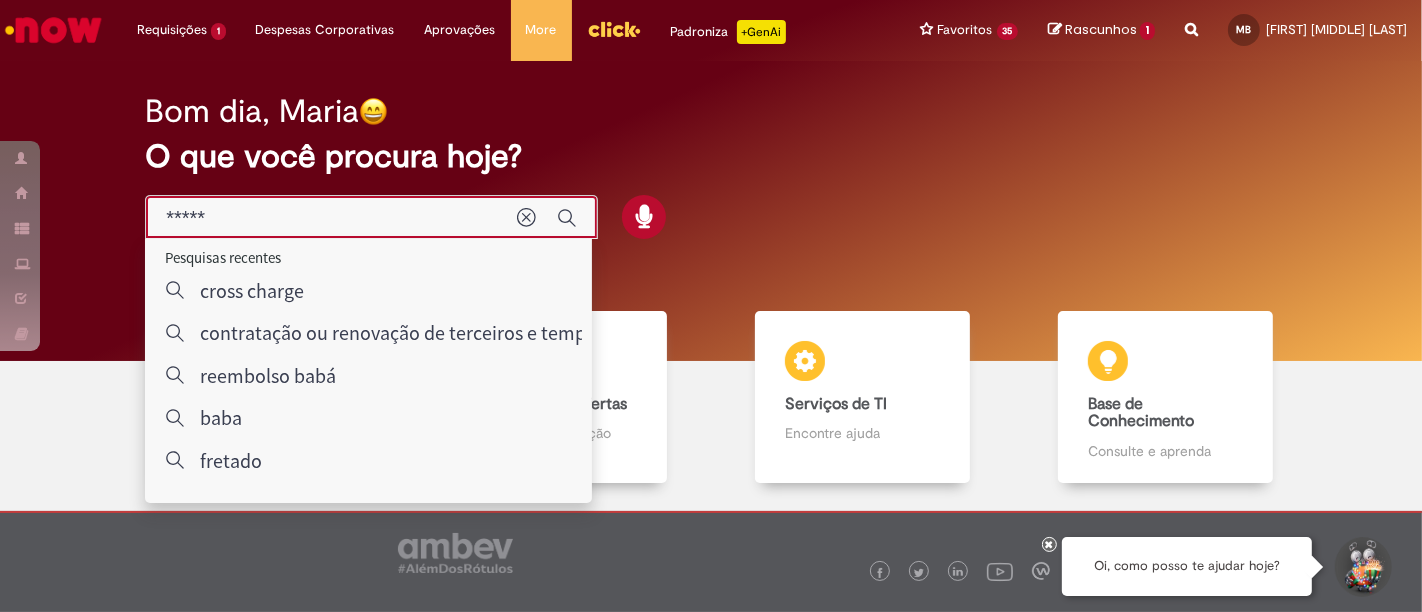type on "******" 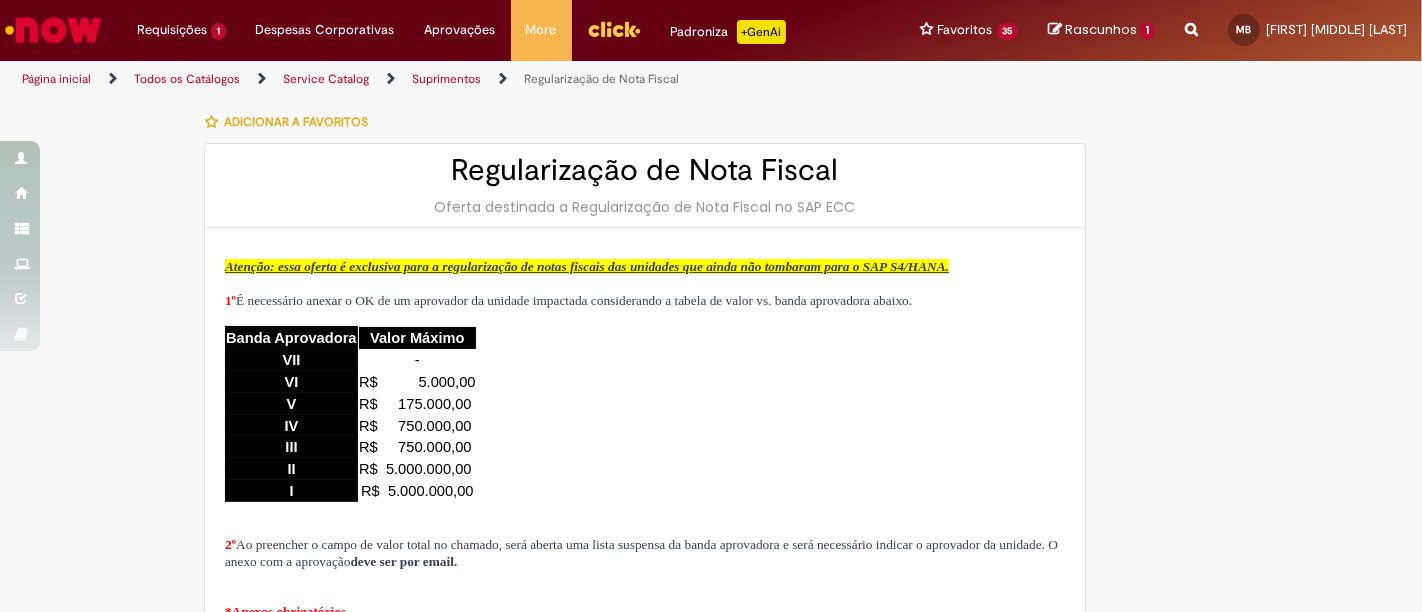 type on "********" 